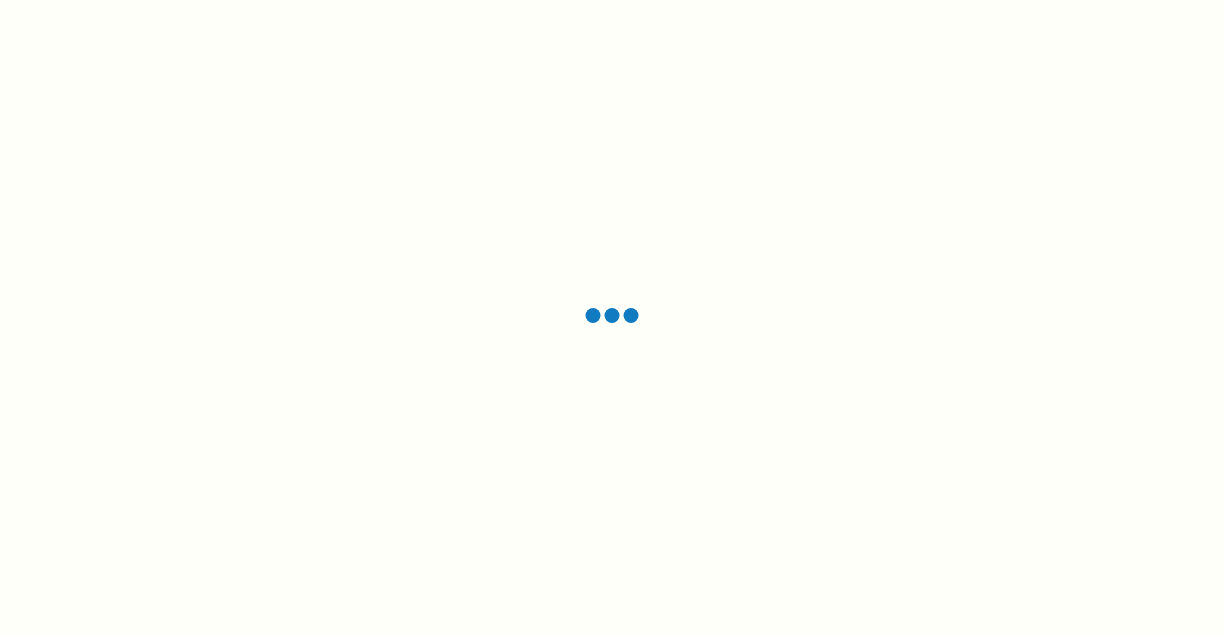 scroll, scrollTop: 0, scrollLeft: 0, axis: both 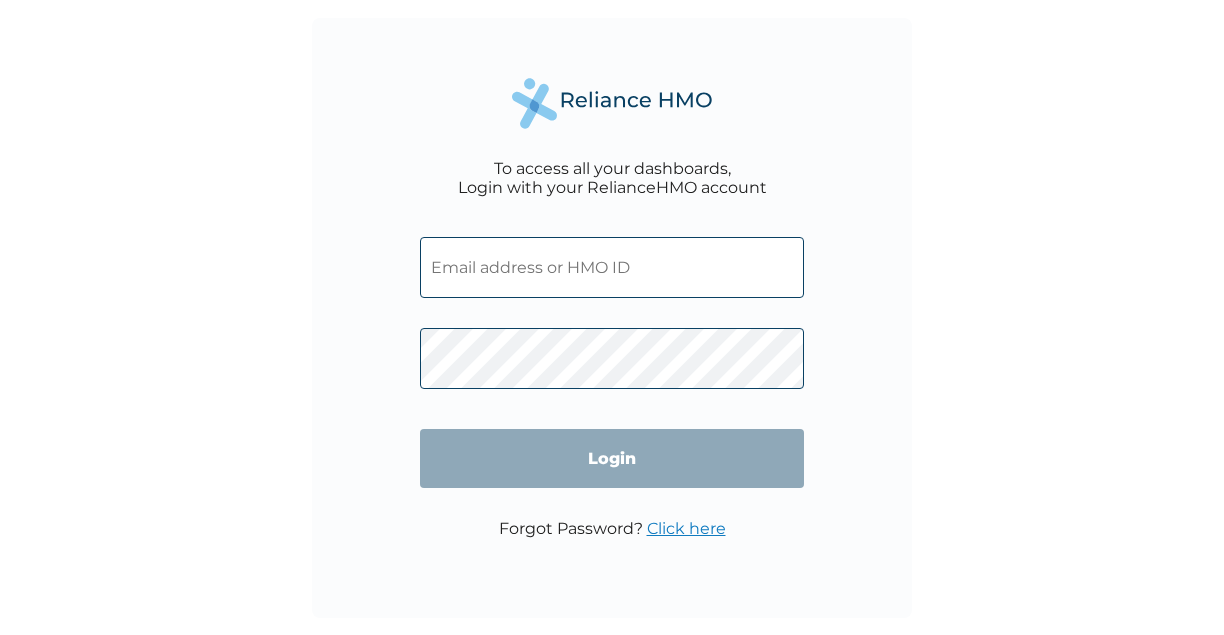 click at bounding box center [612, 267] 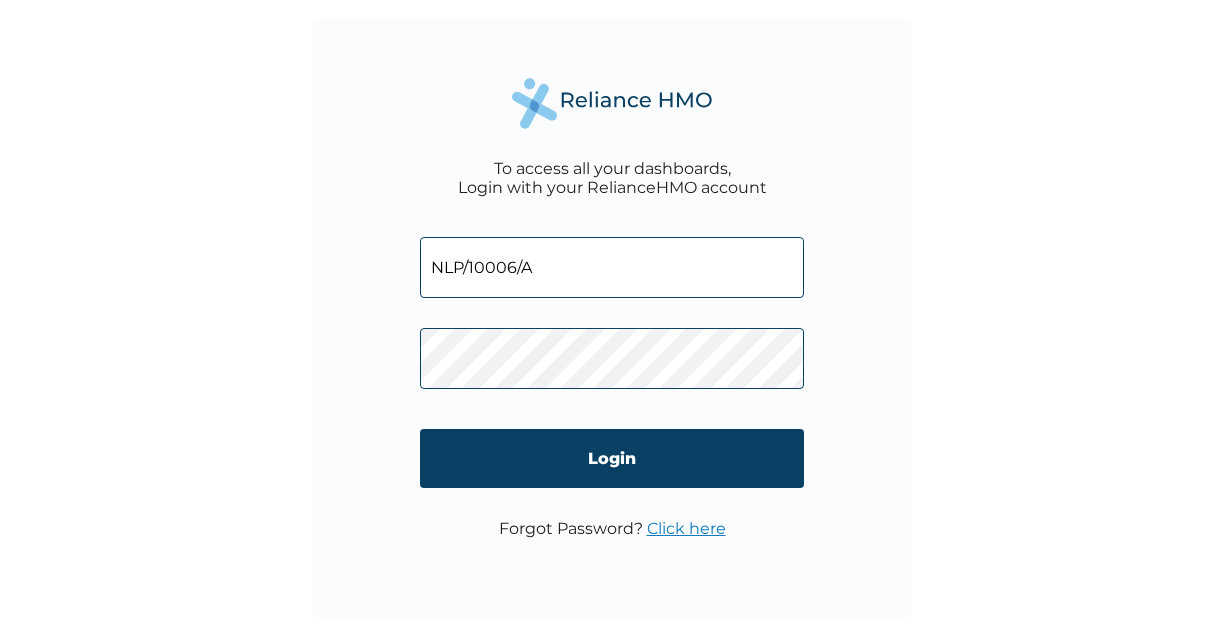 type on "NLP/10006/A" 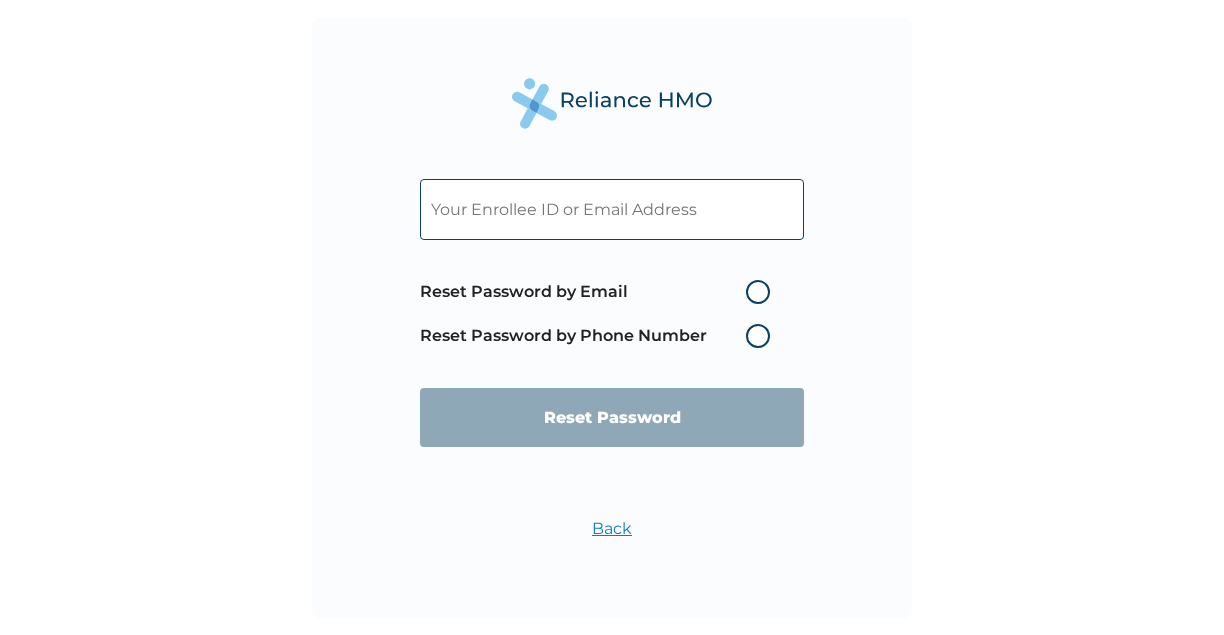 click on "Reset Password by Email" at bounding box center (600, 292) 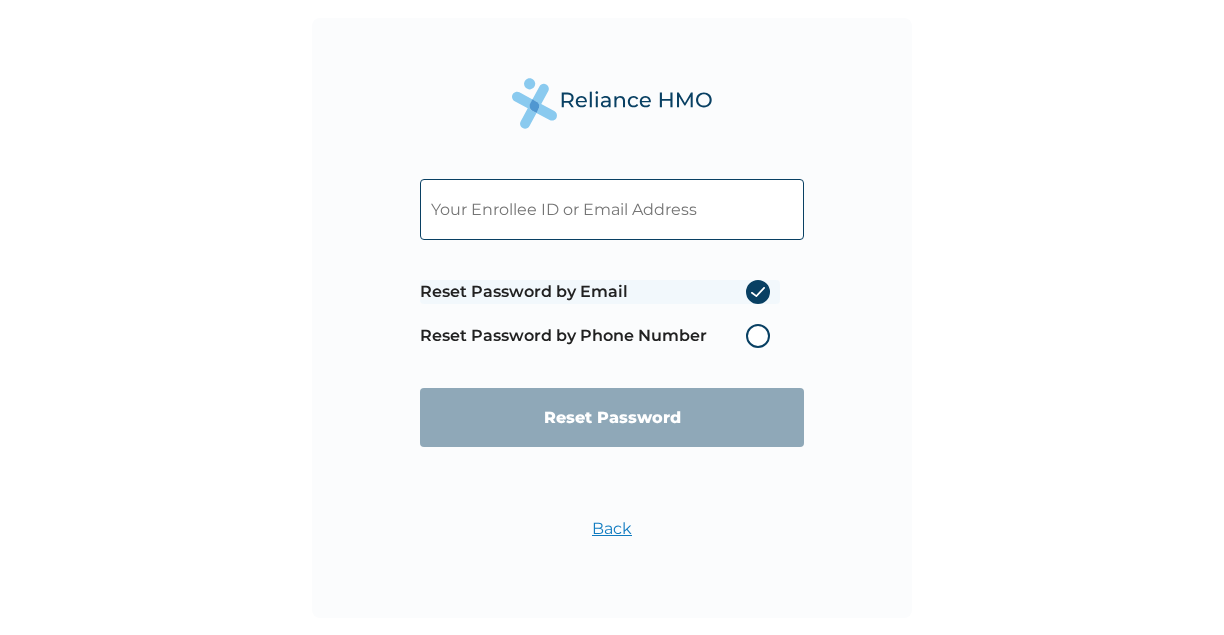 radio on "true" 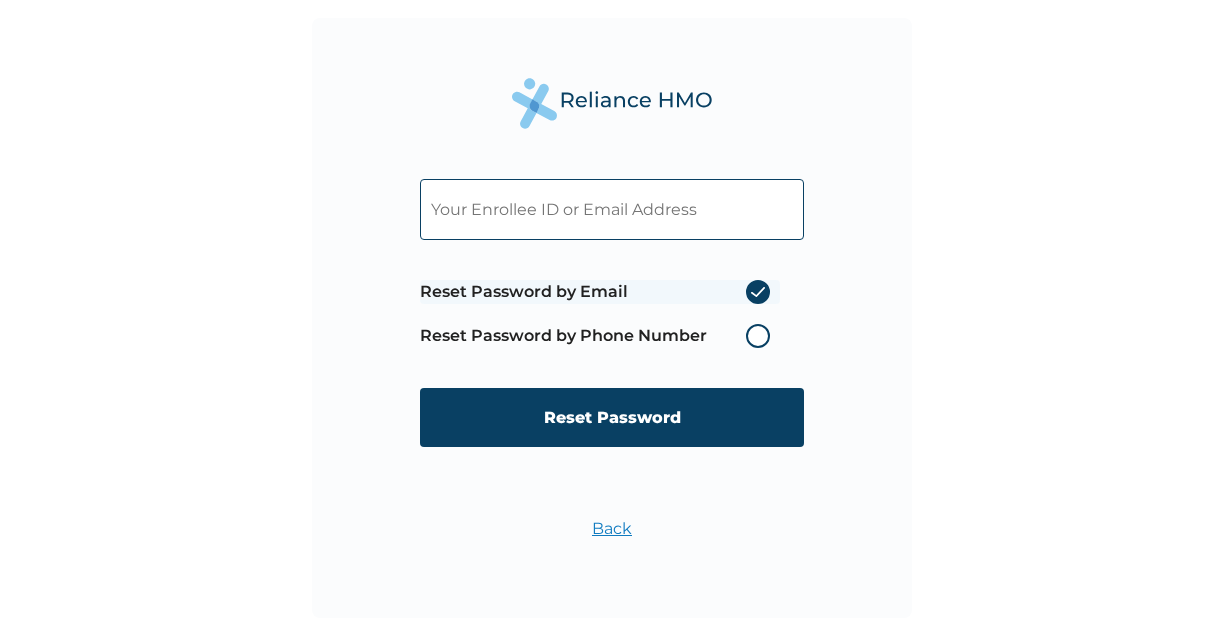 click on "Reset Password by Email" at bounding box center (600, 292) 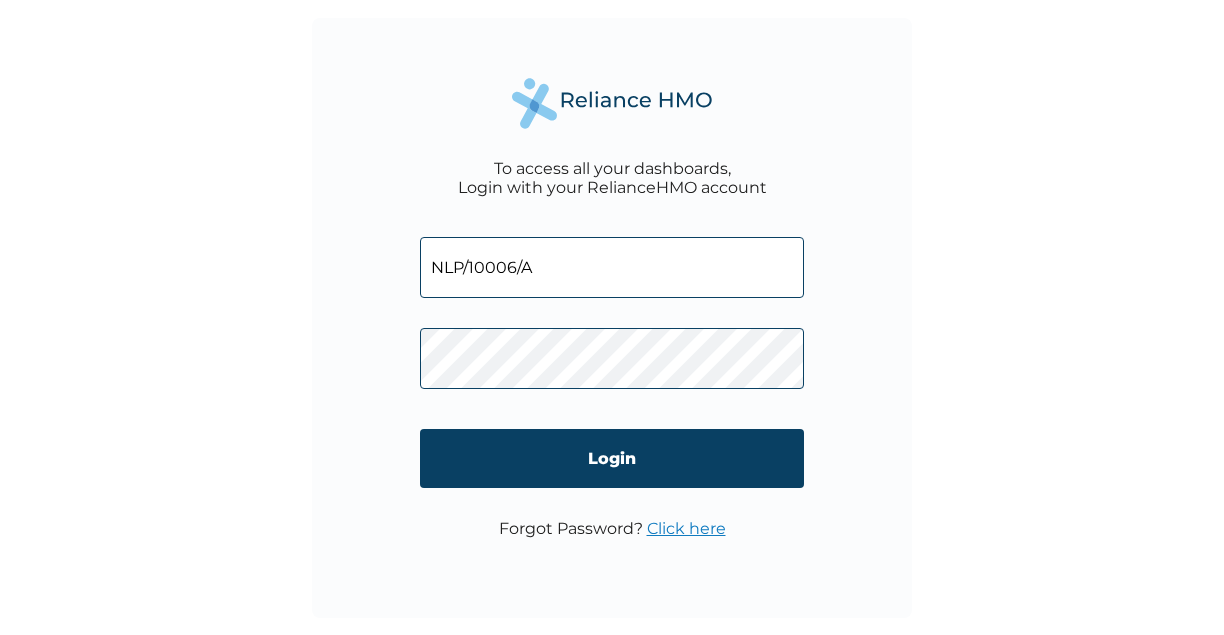 click on "Forgot Password?   Click here" at bounding box center [612, 528] 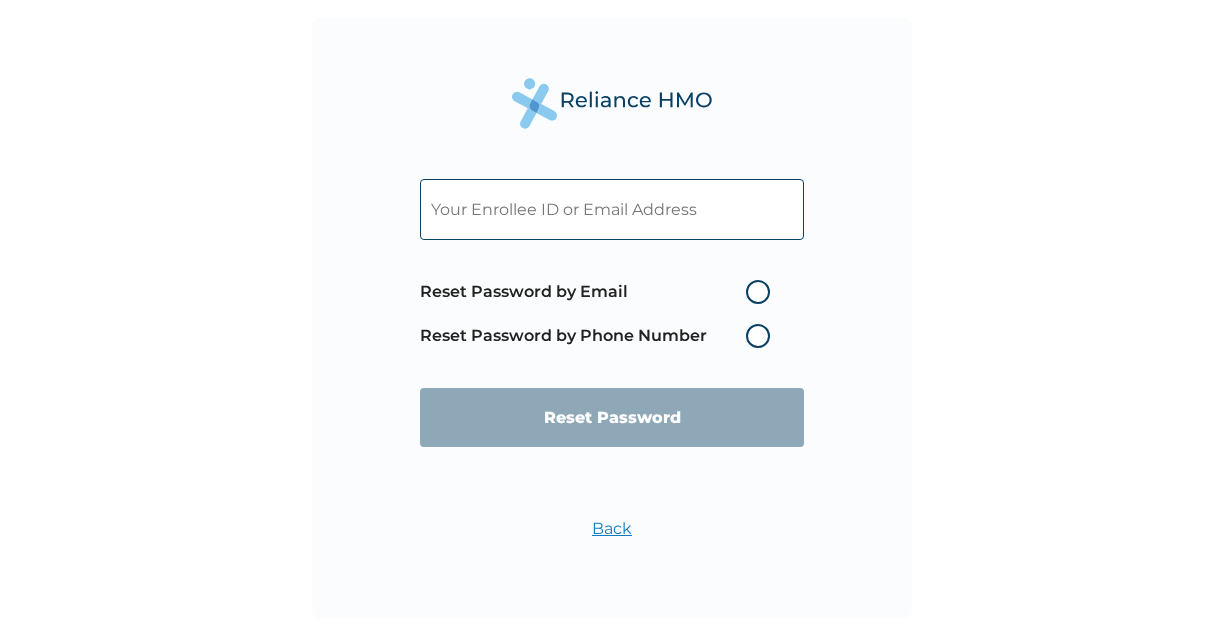 click on "Reset Password by Email" at bounding box center (600, 292) 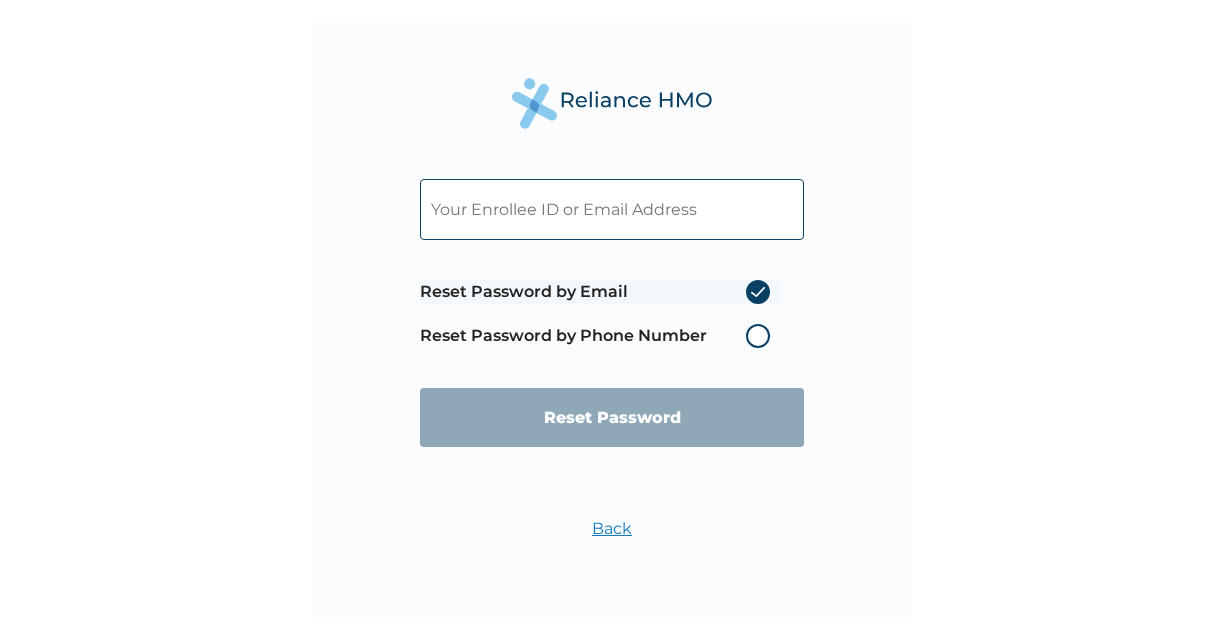 radio on "true" 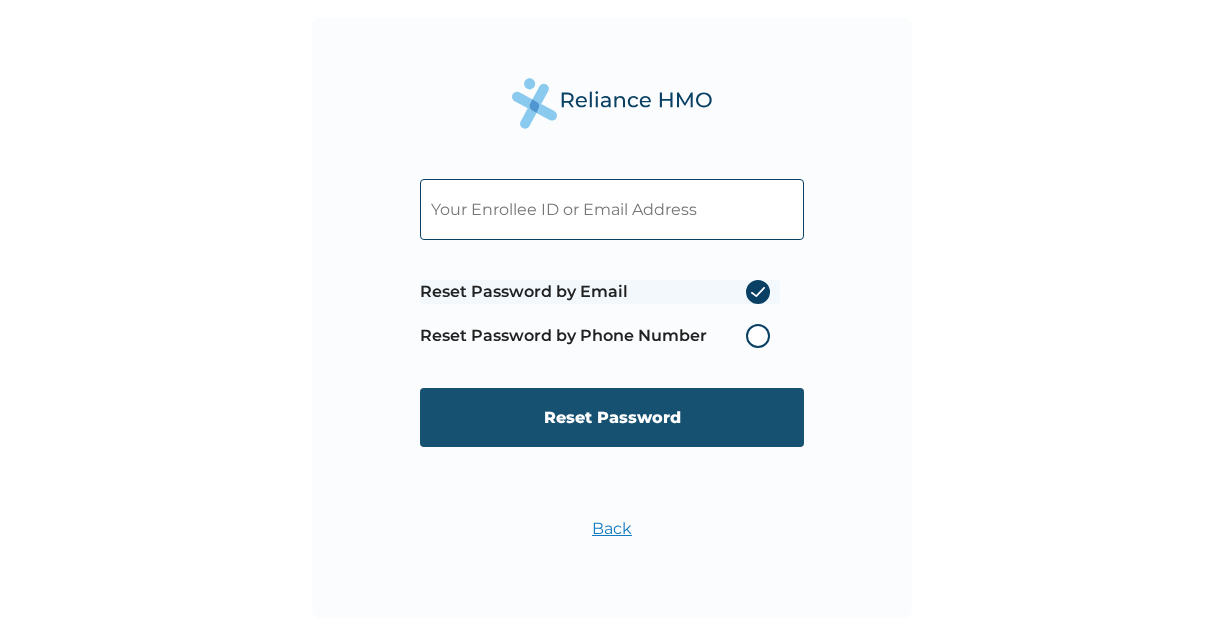 click on "Reset Password" at bounding box center [612, 417] 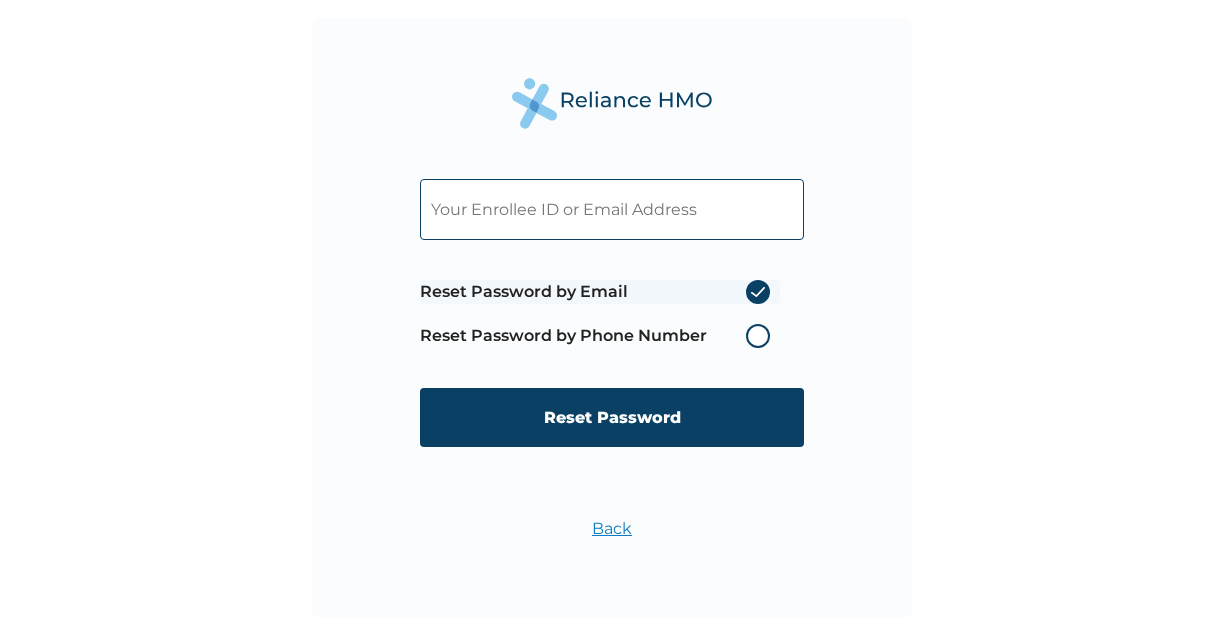 click at bounding box center [612, 209] 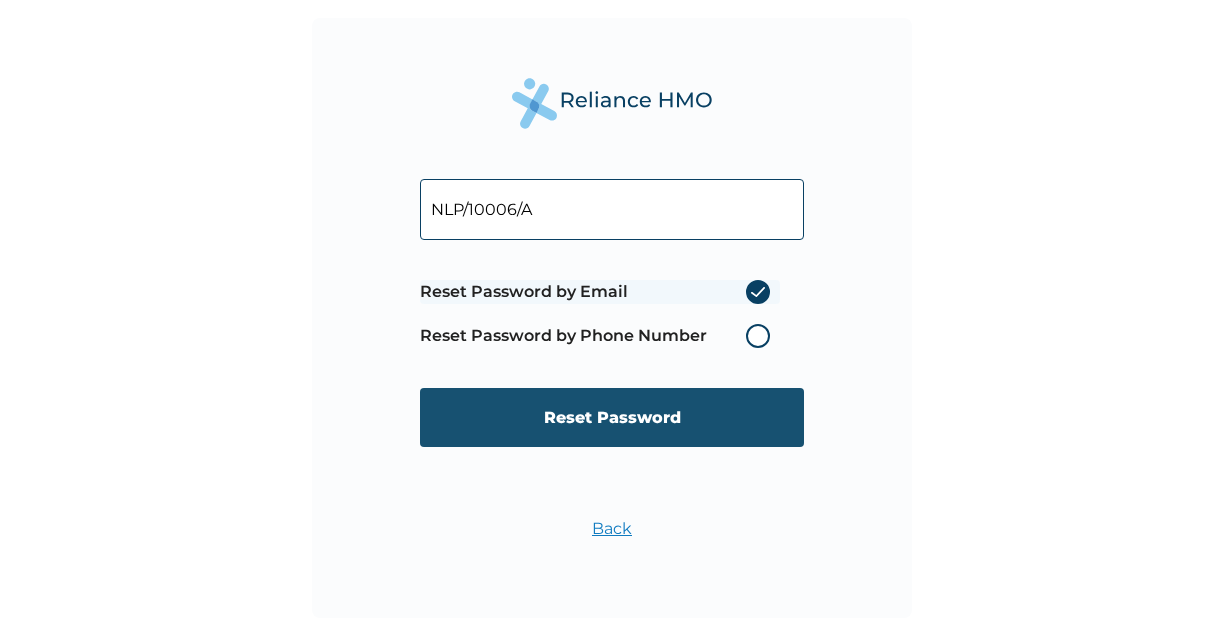 type on "NLP/10006/A" 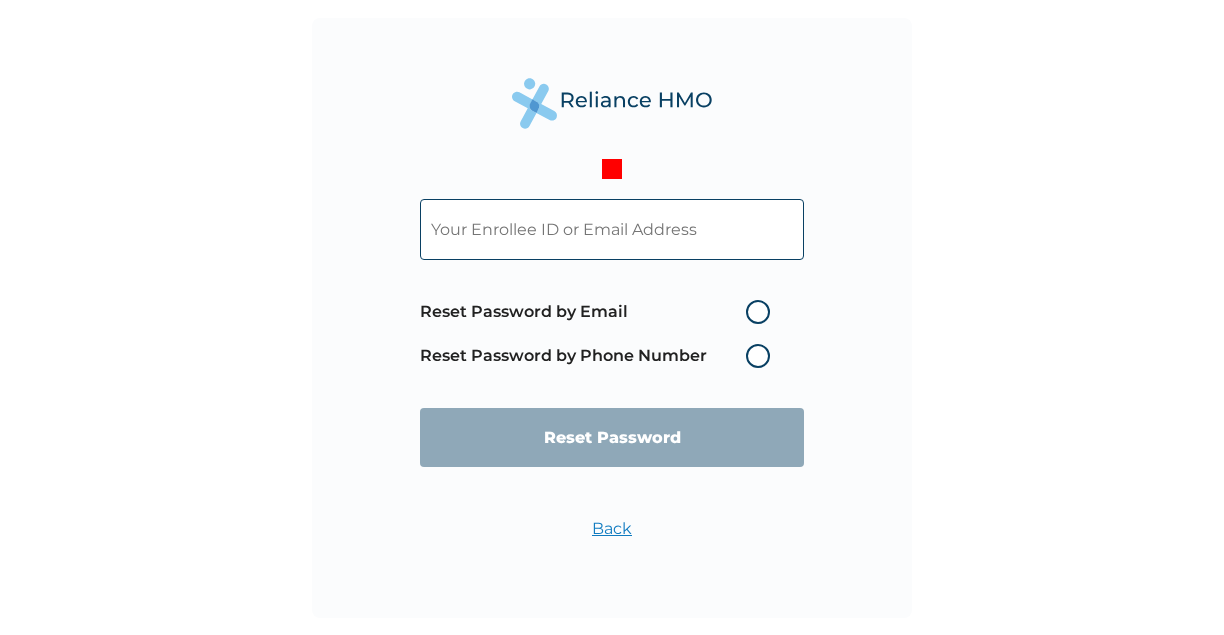 click at bounding box center [612, 229] 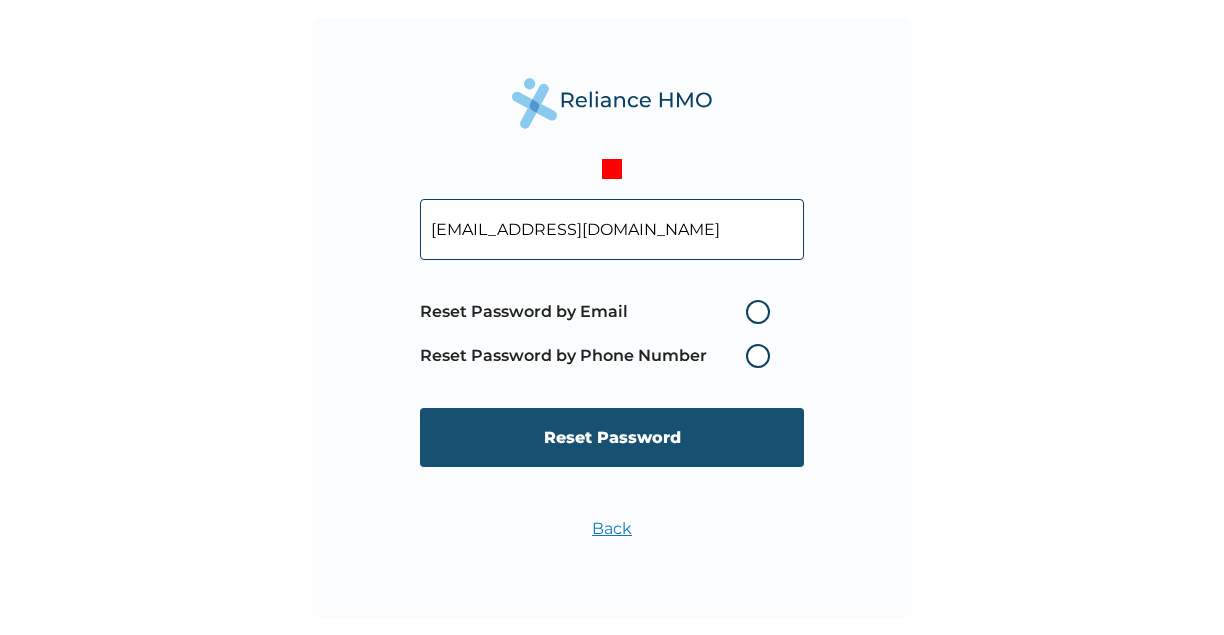 type on "[EMAIL_ADDRESS][DOMAIN_NAME]" 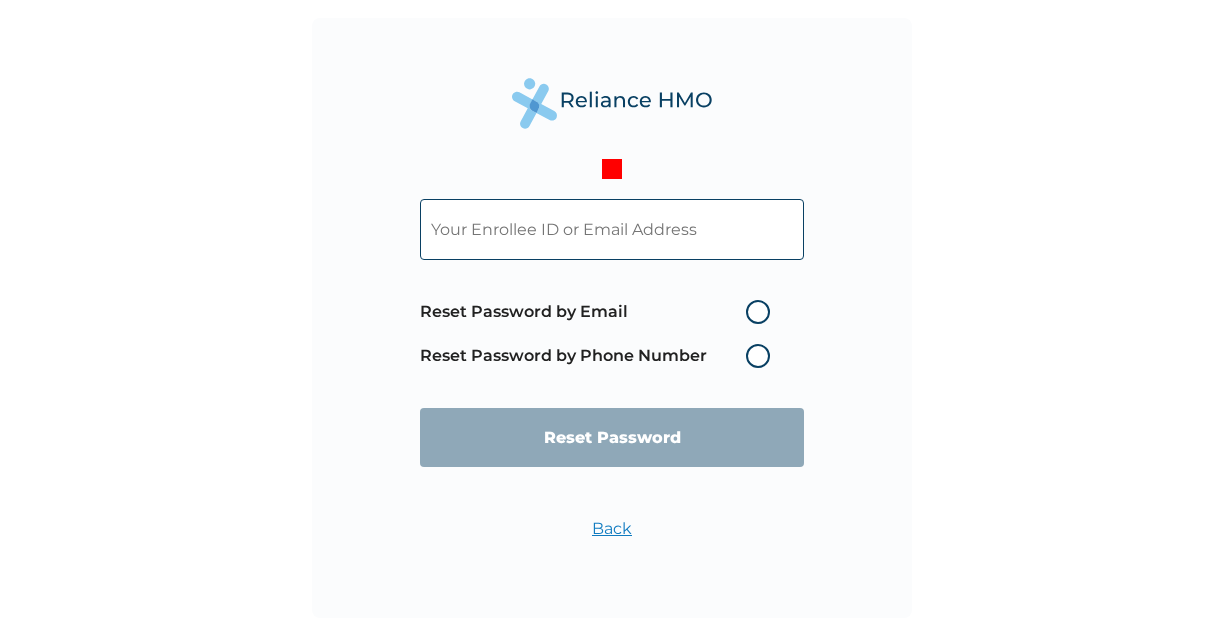 click at bounding box center (612, 229) 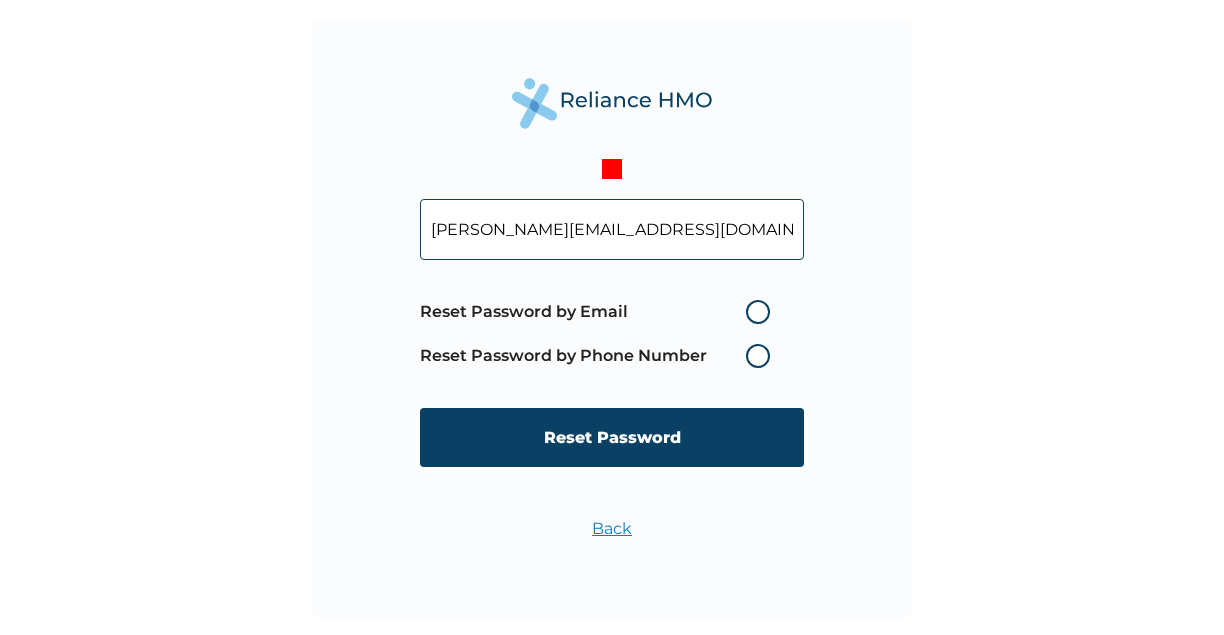 type on "[PERSON_NAME][EMAIL_ADDRESS][DOMAIN_NAME]" 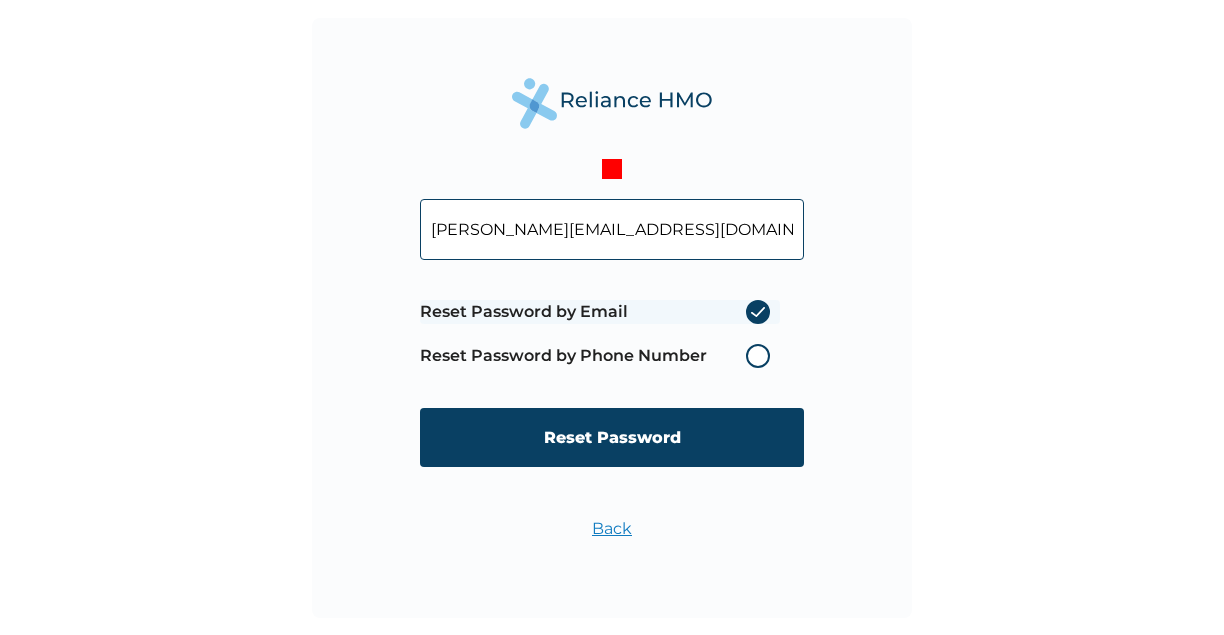 radio on "true" 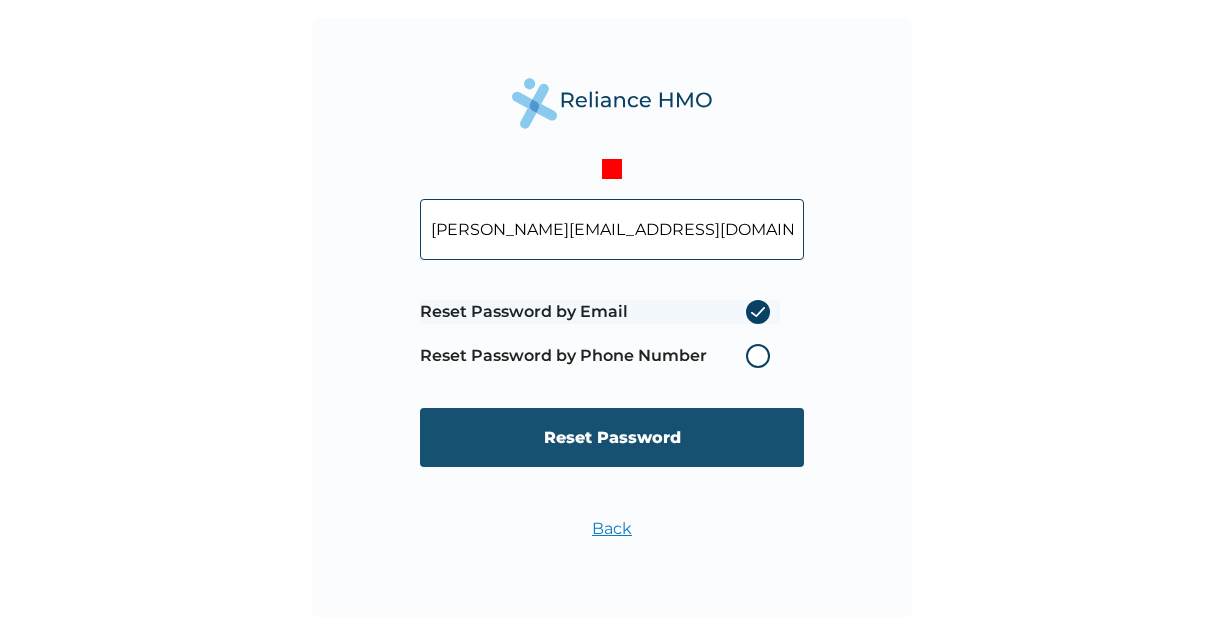 click on "Reset Password" at bounding box center (612, 437) 